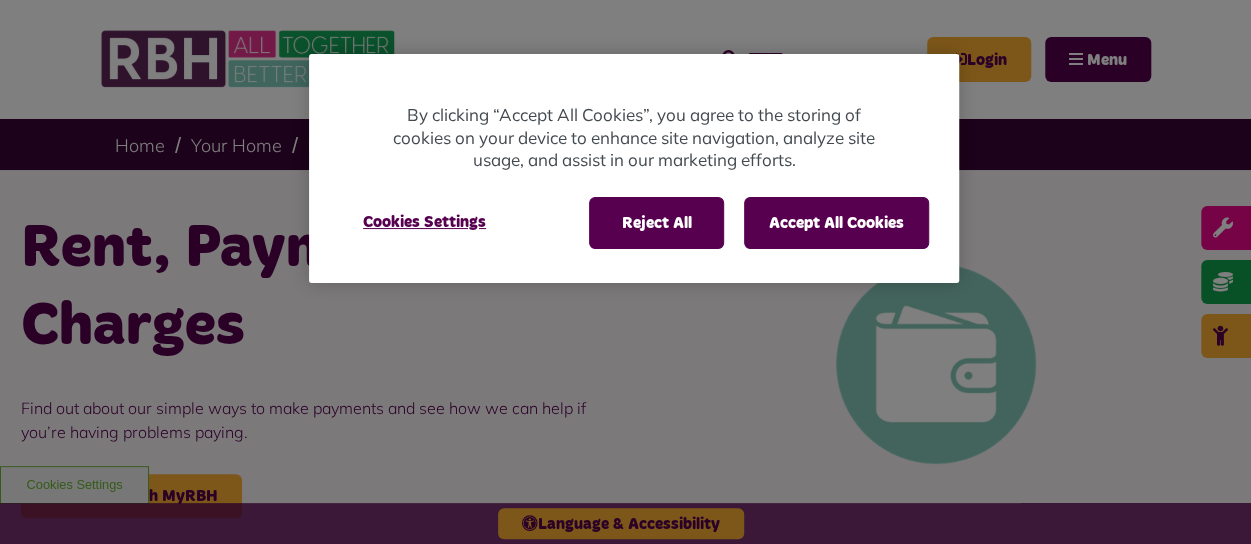 scroll, scrollTop: 0, scrollLeft: 0, axis: both 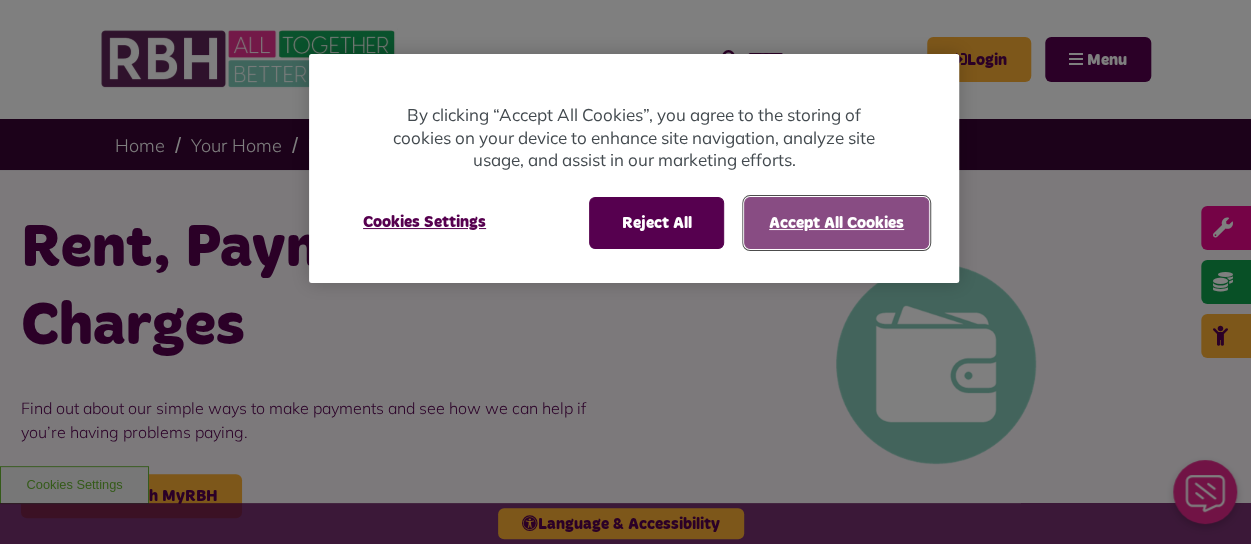 click on "Accept All Cookies" at bounding box center [836, 223] 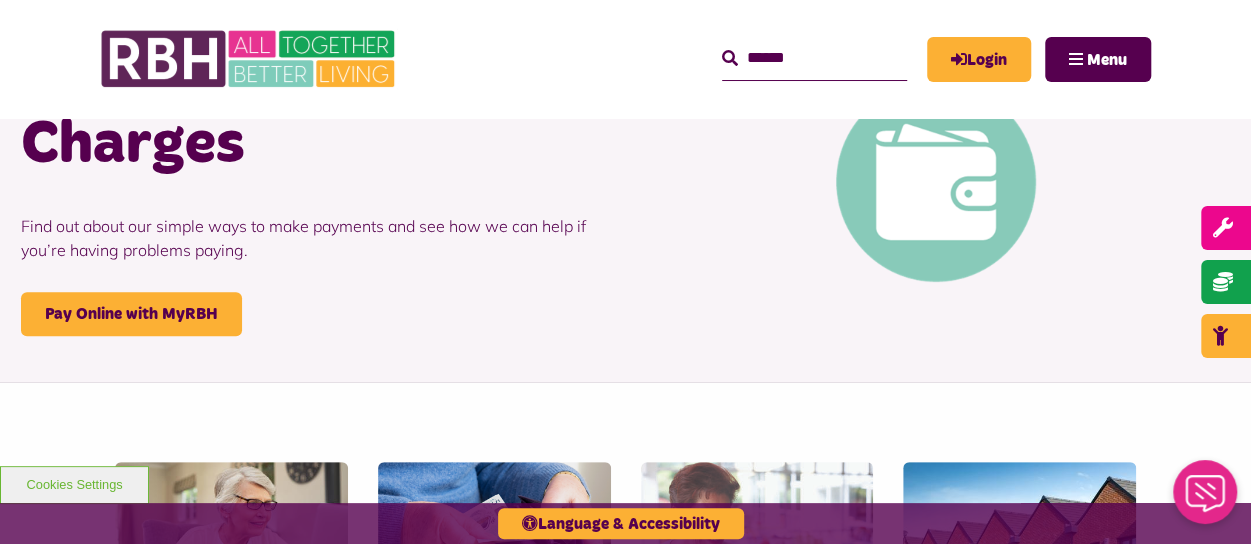 scroll, scrollTop: 300, scrollLeft: 0, axis: vertical 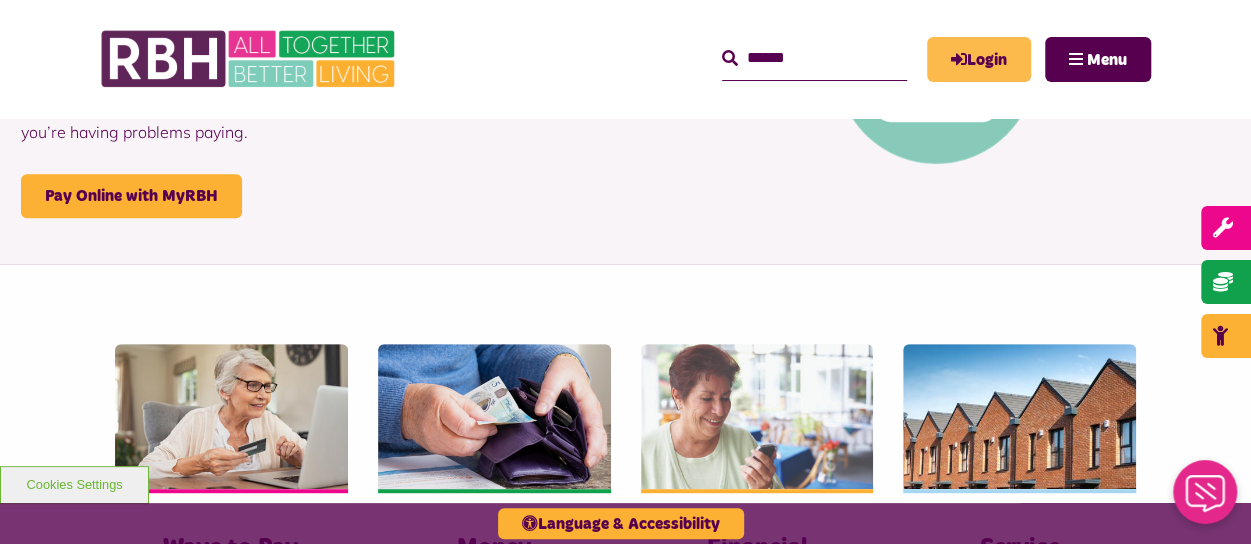 click on "Login" at bounding box center [979, 59] 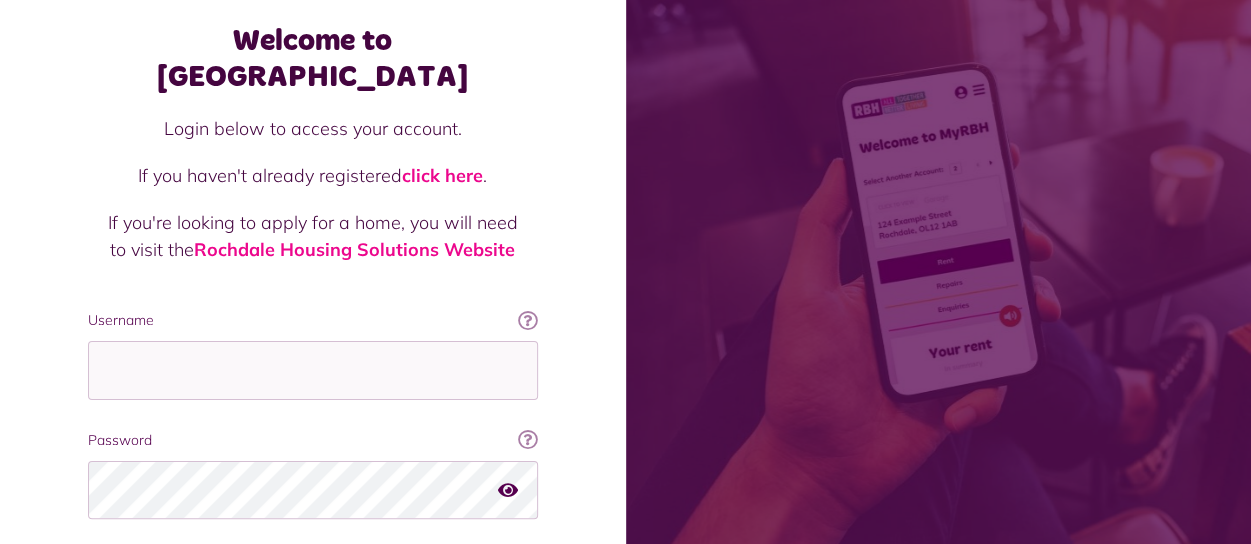 scroll, scrollTop: 223, scrollLeft: 0, axis: vertical 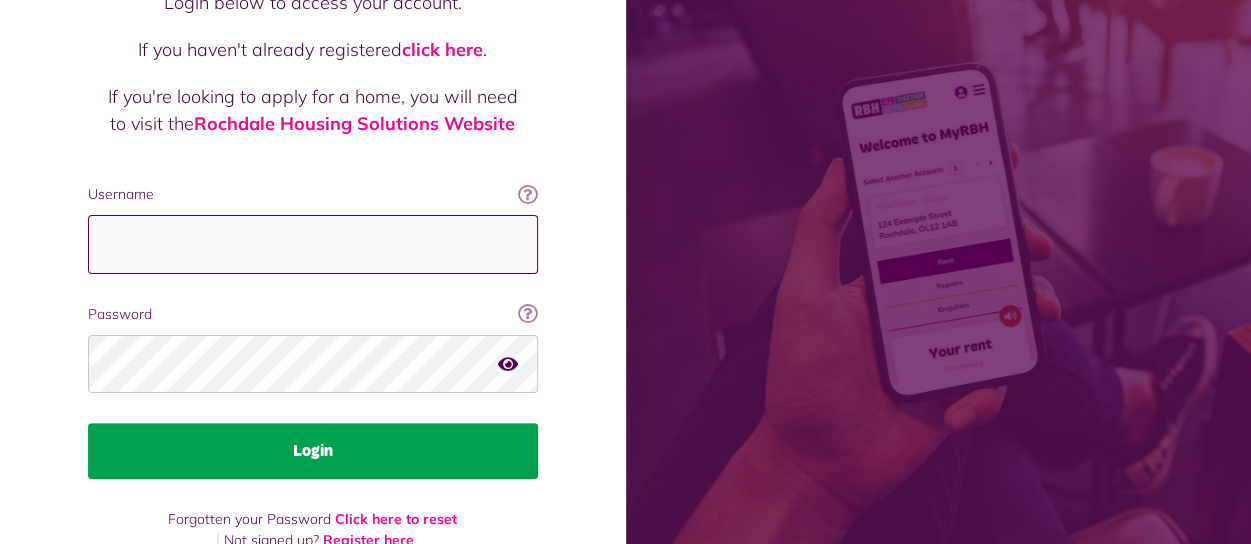 type on "**********" 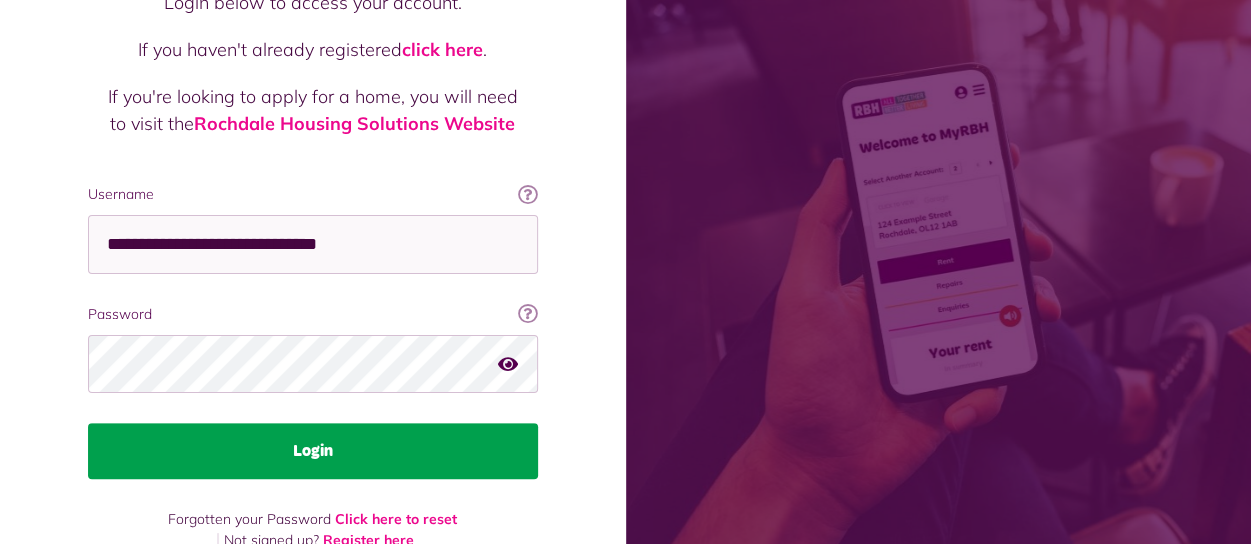 click on "Login" at bounding box center [313, 451] 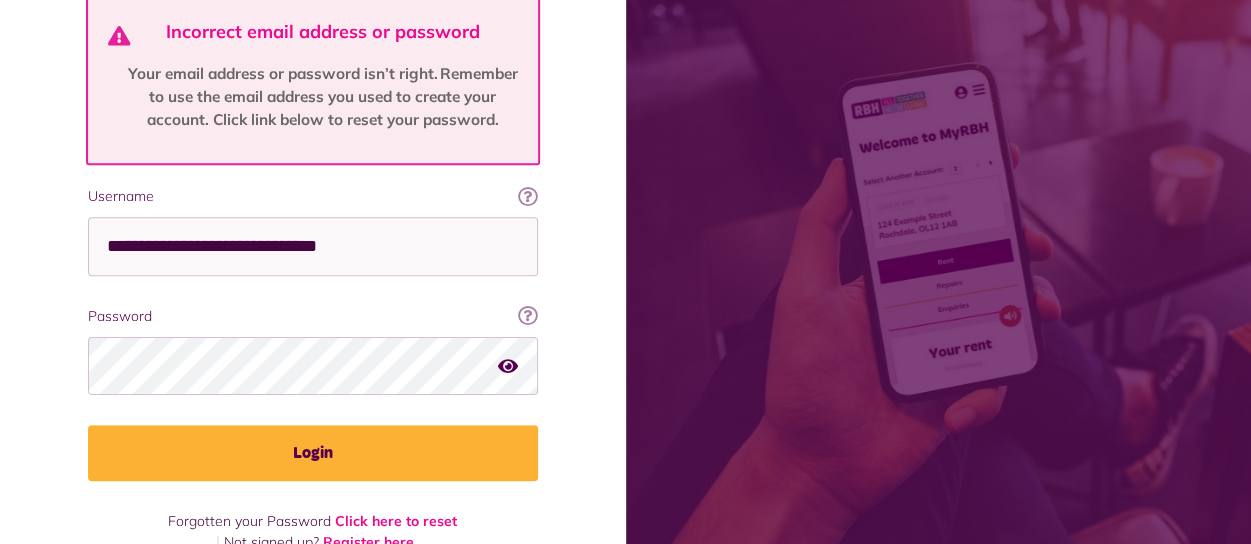 scroll, scrollTop: 419, scrollLeft: 0, axis: vertical 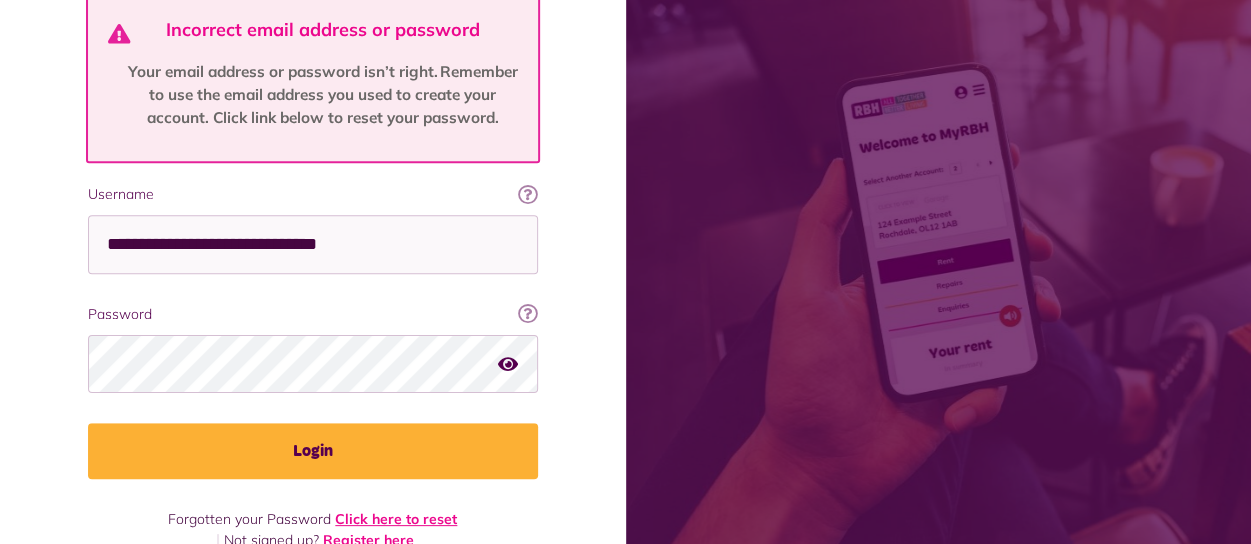 click on "Click here to reset" at bounding box center [396, 519] 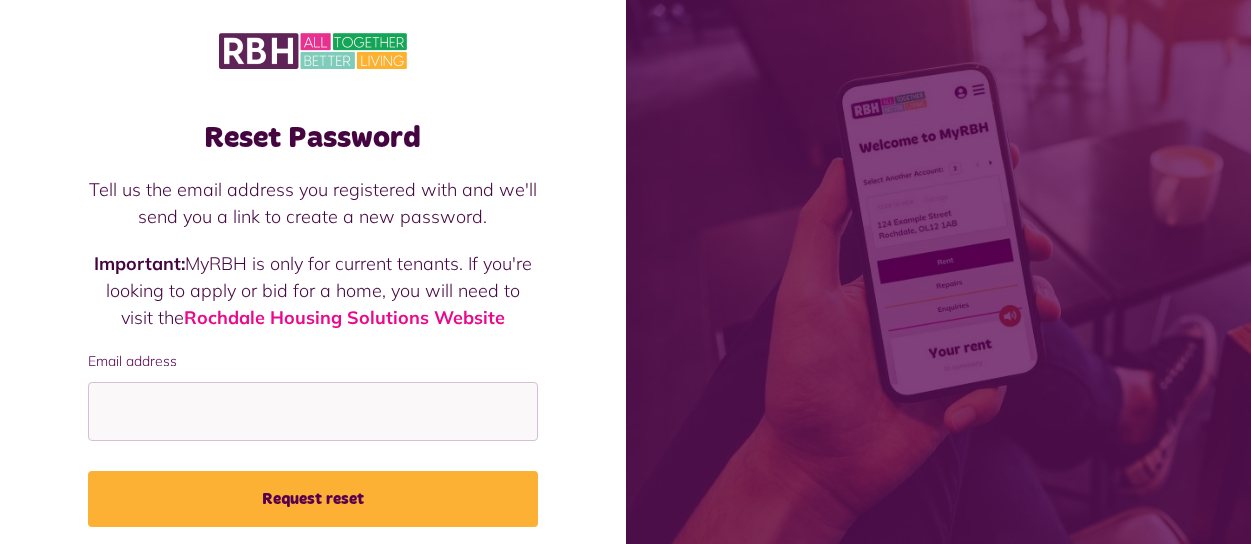 scroll, scrollTop: 0, scrollLeft: 0, axis: both 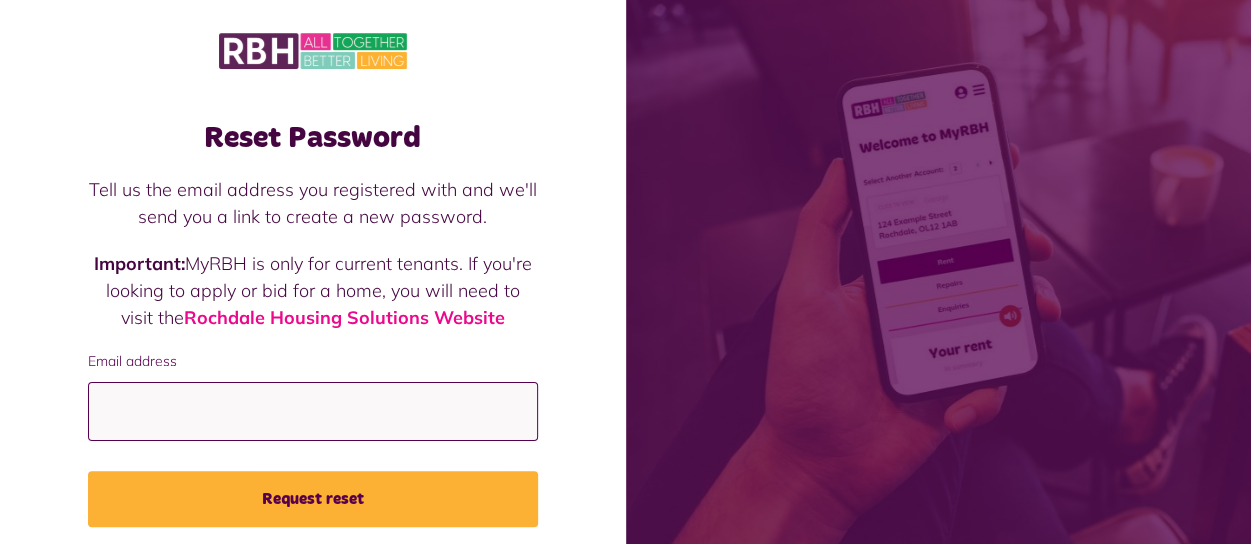 click on "Email address" at bounding box center (313, 411) 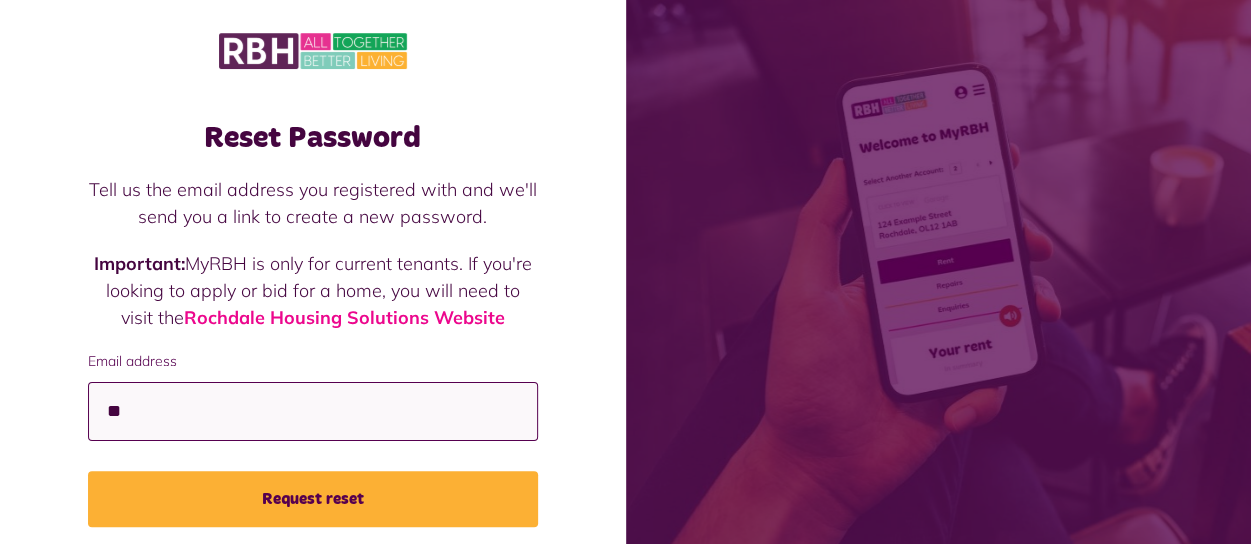 type on "*" 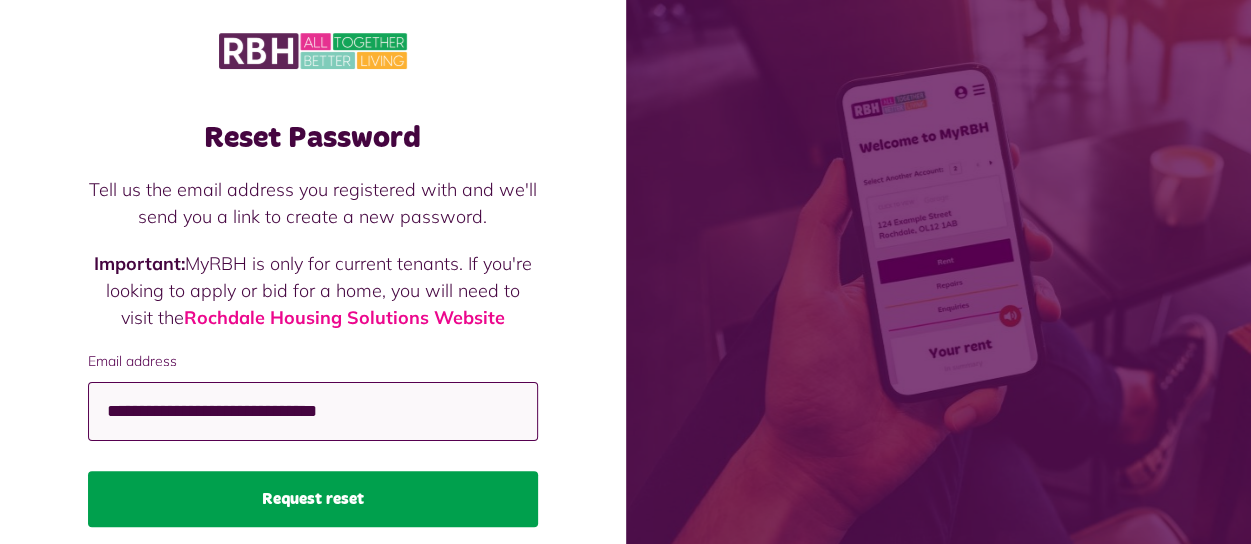 type on "**********" 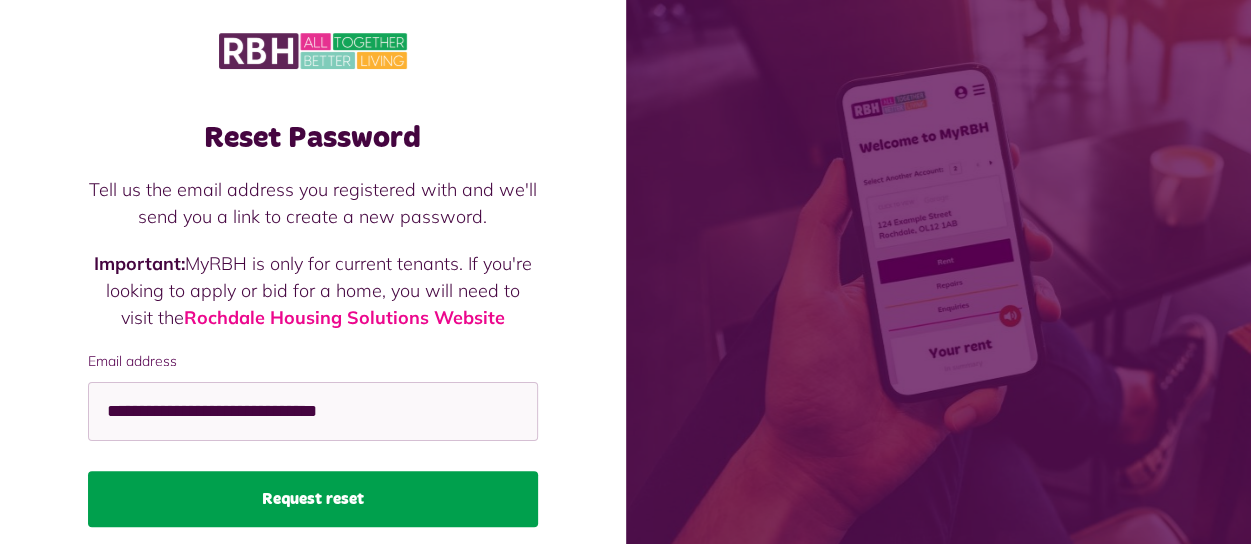 click on "Request reset" at bounding box center (313, 499) 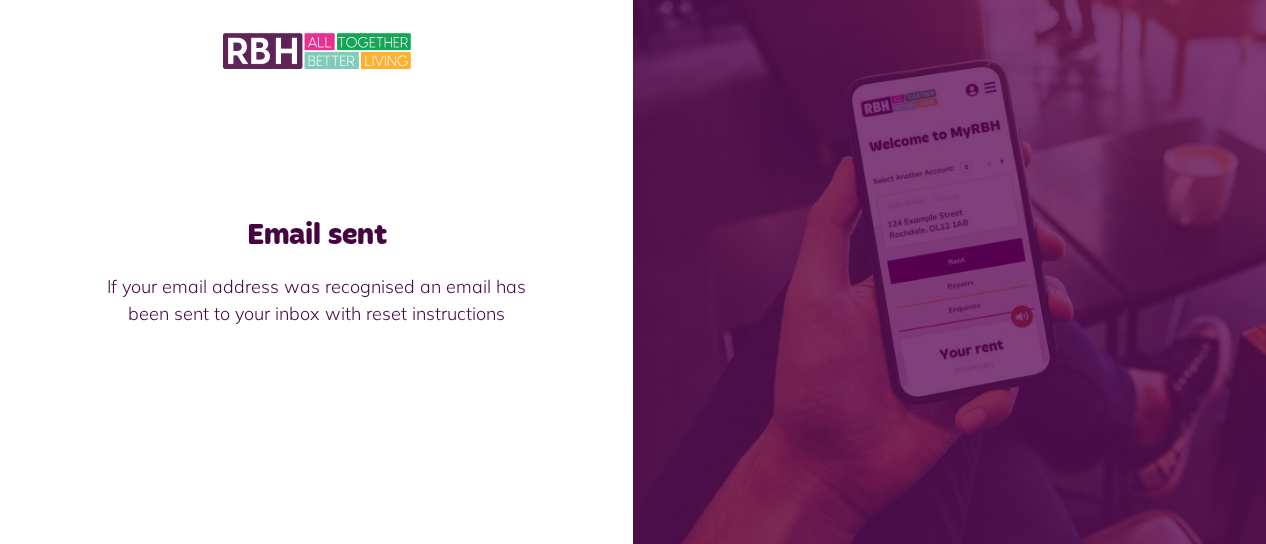 scroll, scrollTop: 0, scrollLeft: 0, axis: both 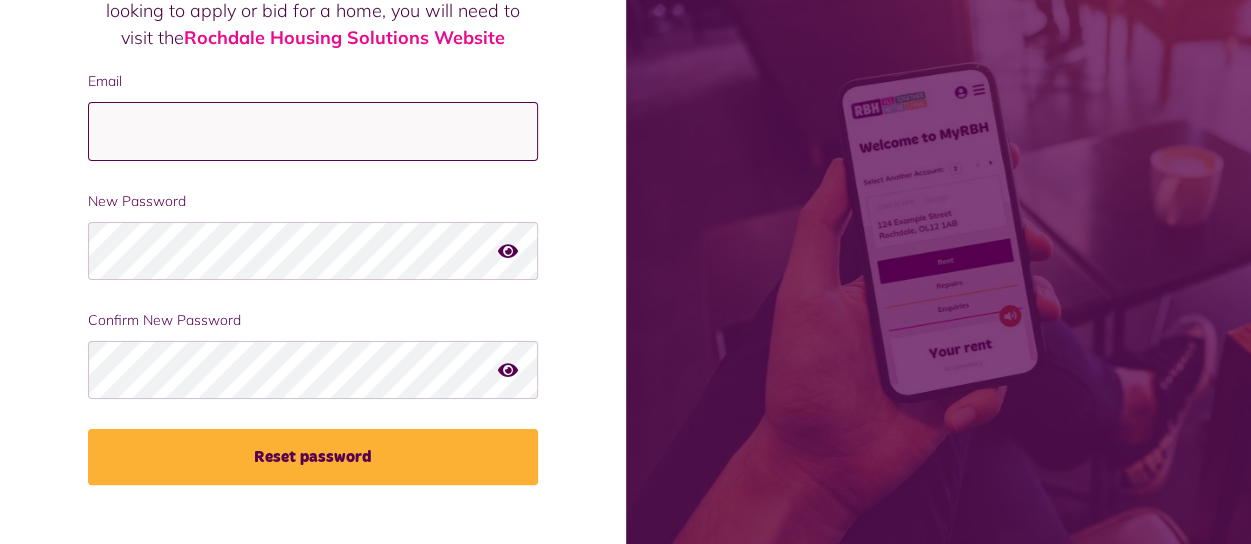 type on "**********" 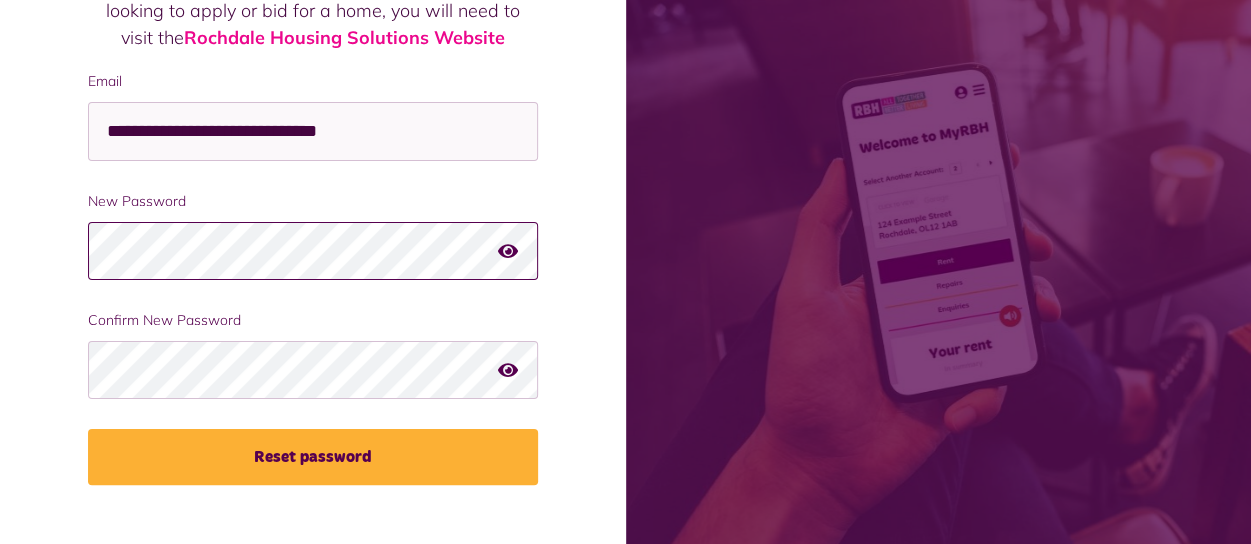 click on "**********" at bounding box center [625, 132] 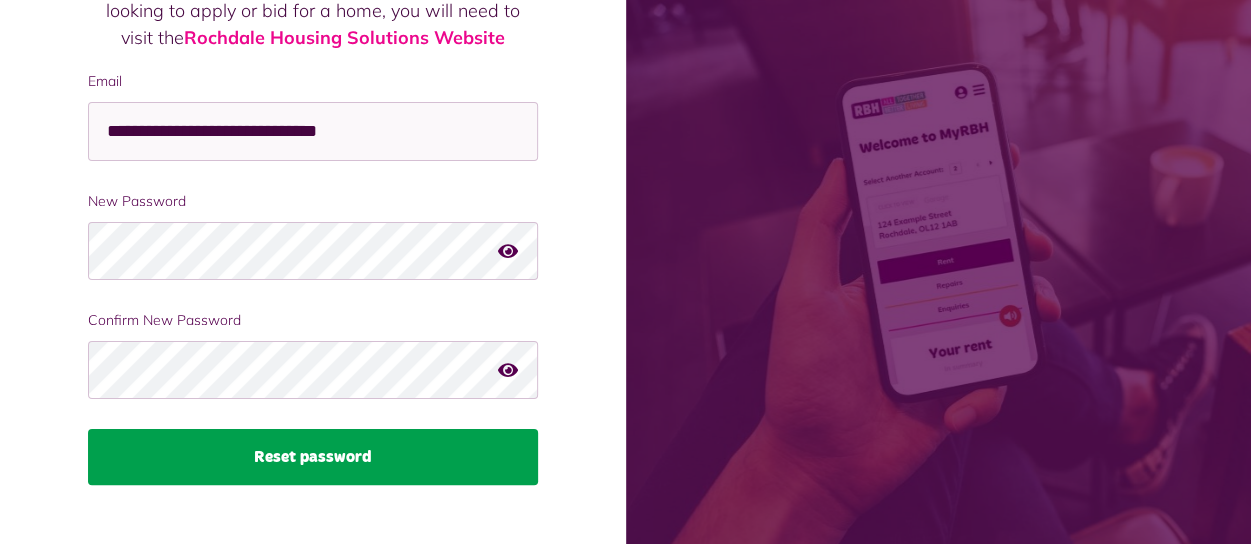 click on "Reset password" at bounding box center (313, 457) 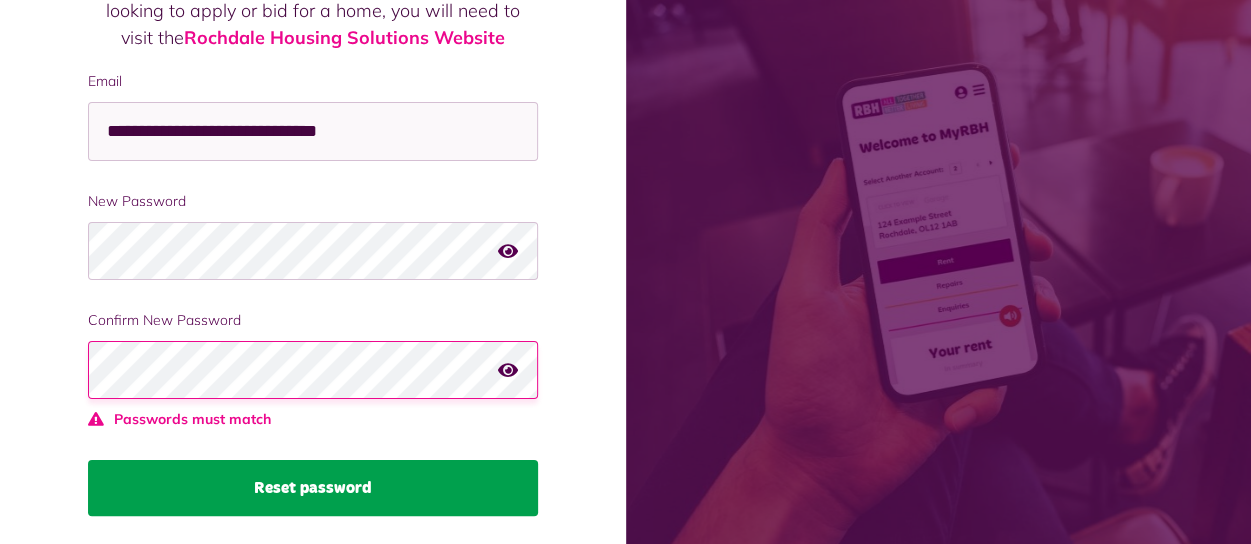 scroll, scrollTop: 311, scrollLeft: 0, axis: vertical 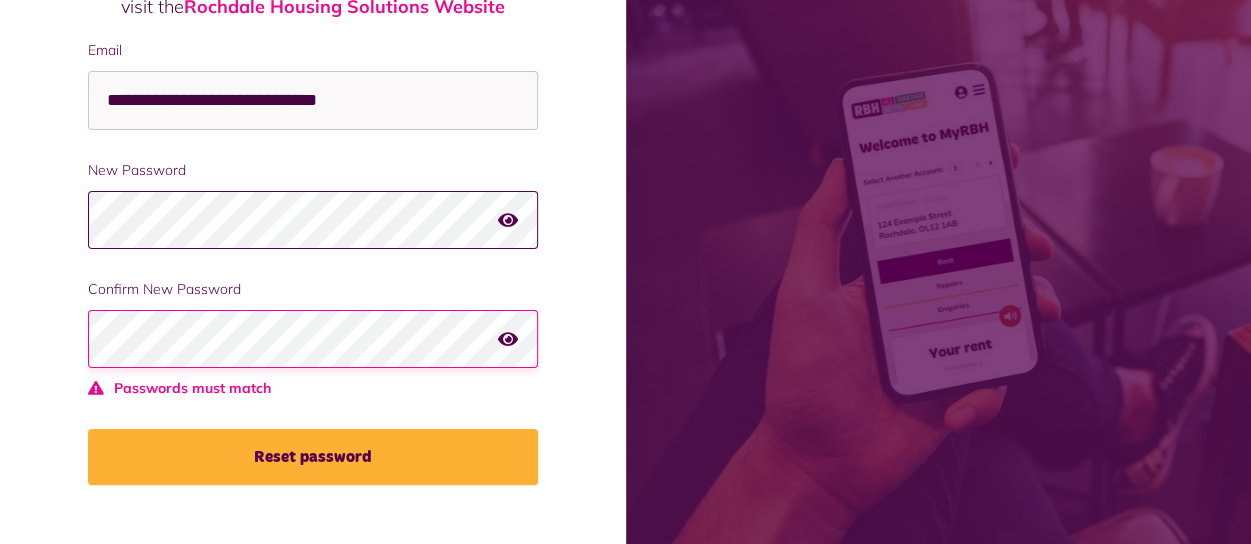 click on "**********" at bounding box center [625, 117] 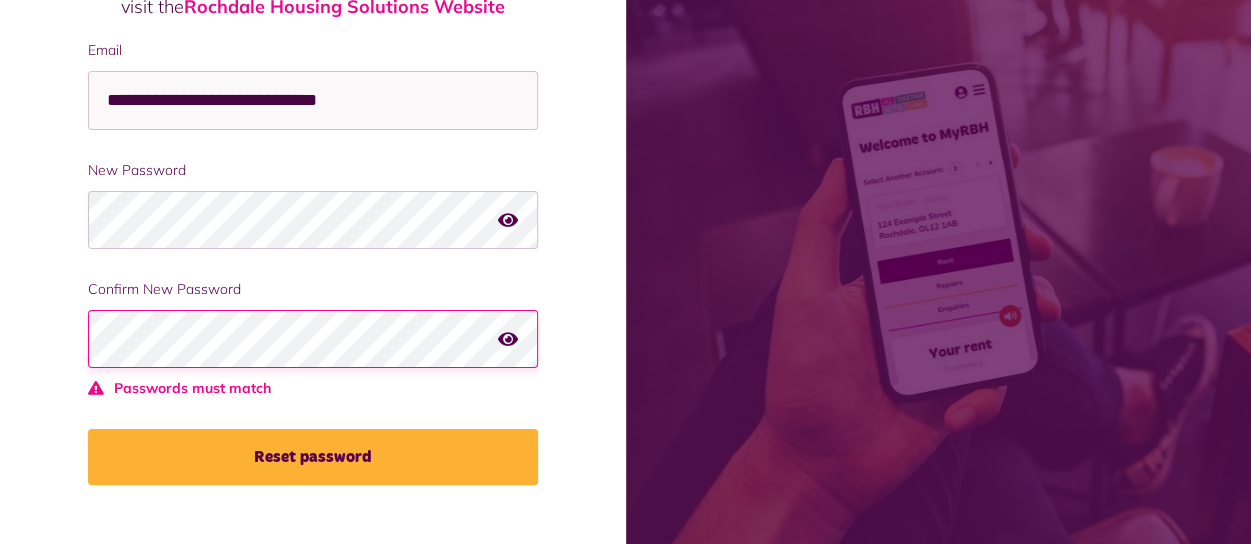 scroll, scrollTop: 280, scrollLeft: 0, axis: vertical 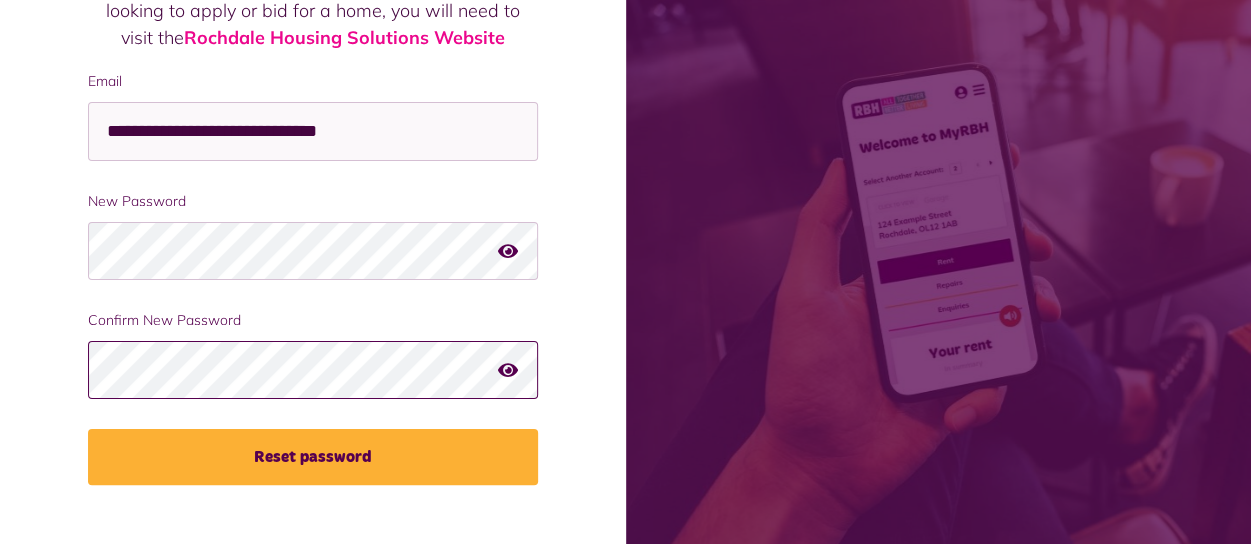click on "**********" at bounding box center (313, 132) 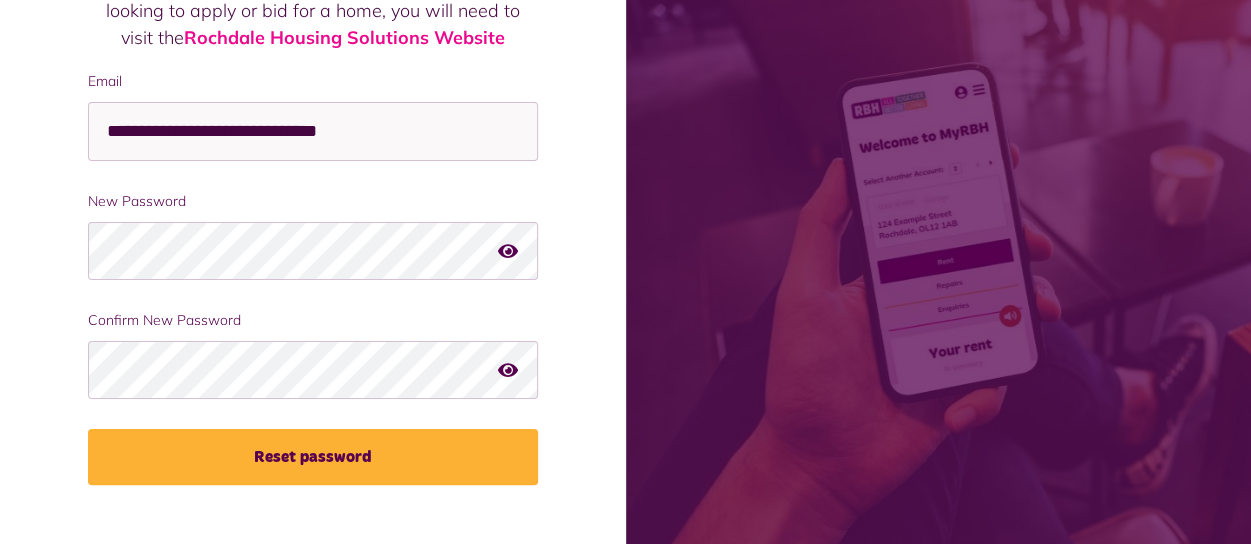 click at bounding box center (508, 369) 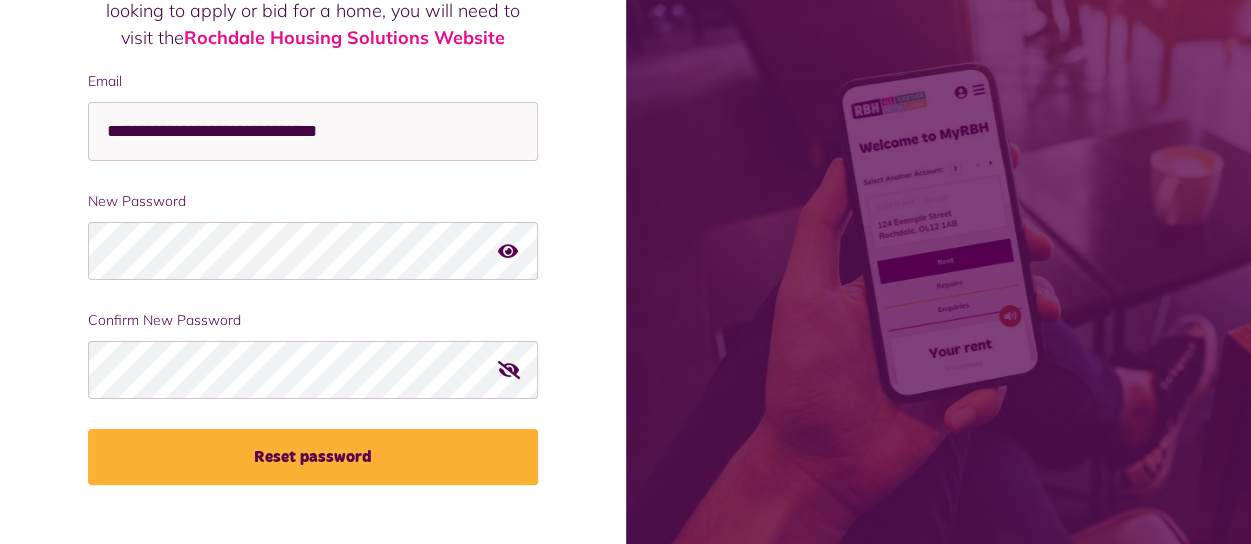 click at bounding box center [508, 250] 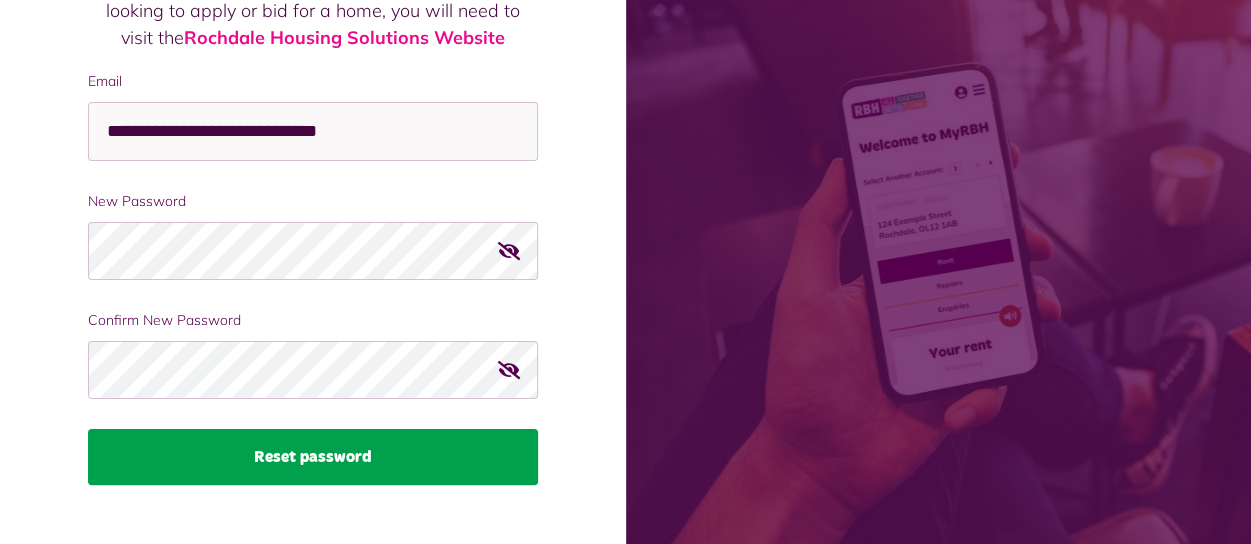 click on "Reset password" at bounding box center [313, 457] 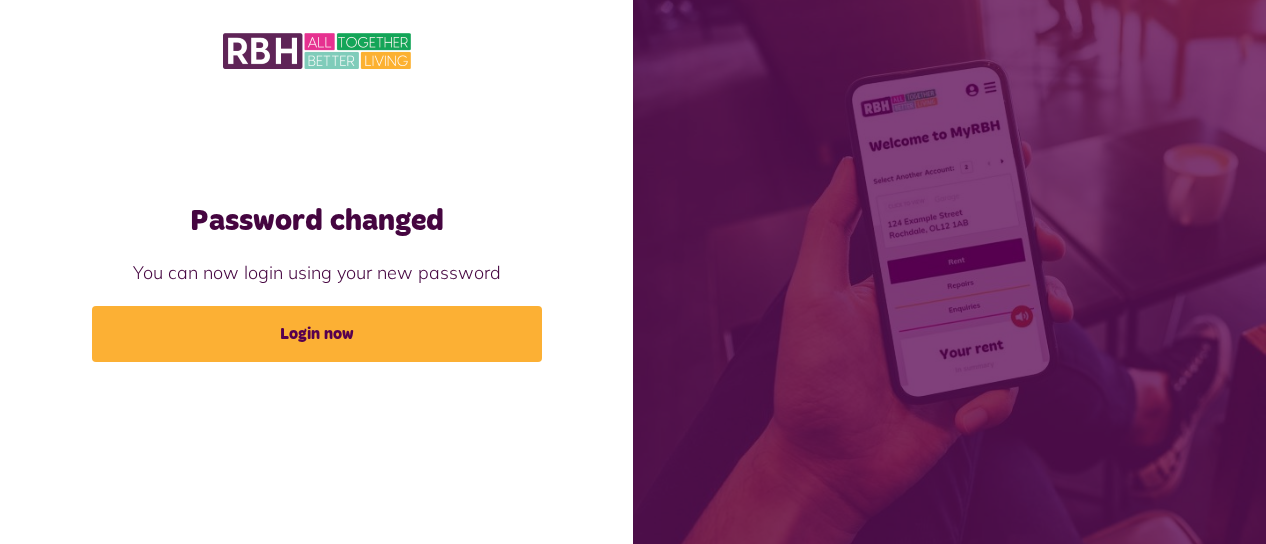 scroll, scrollTop: 0, scrollLeft: 0, axis: both 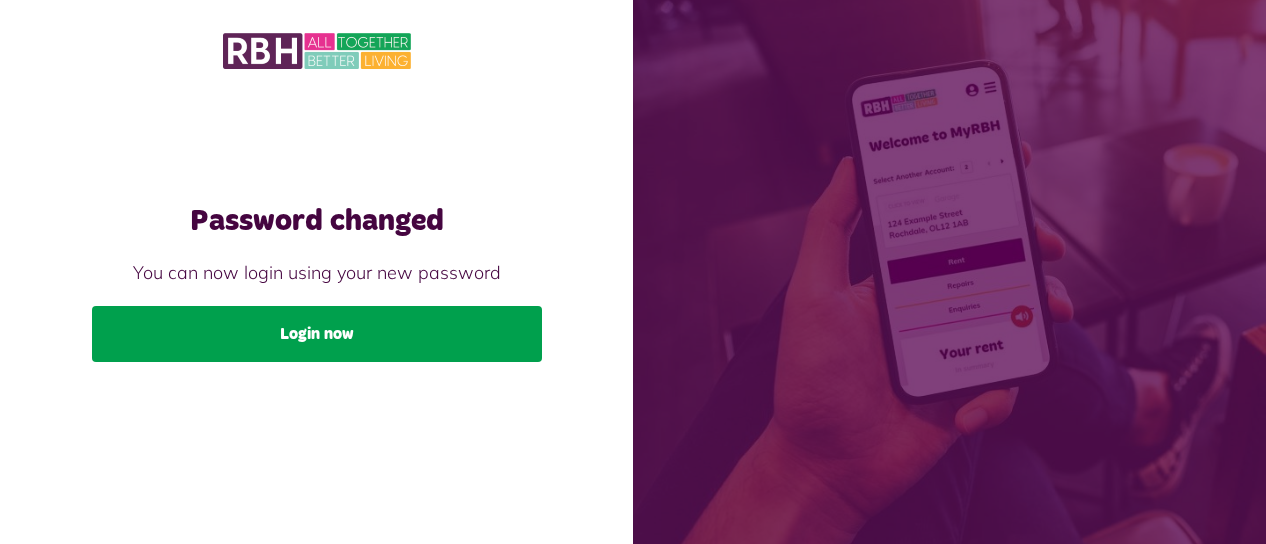 click on "Login now" at bounding box center (317, 334) 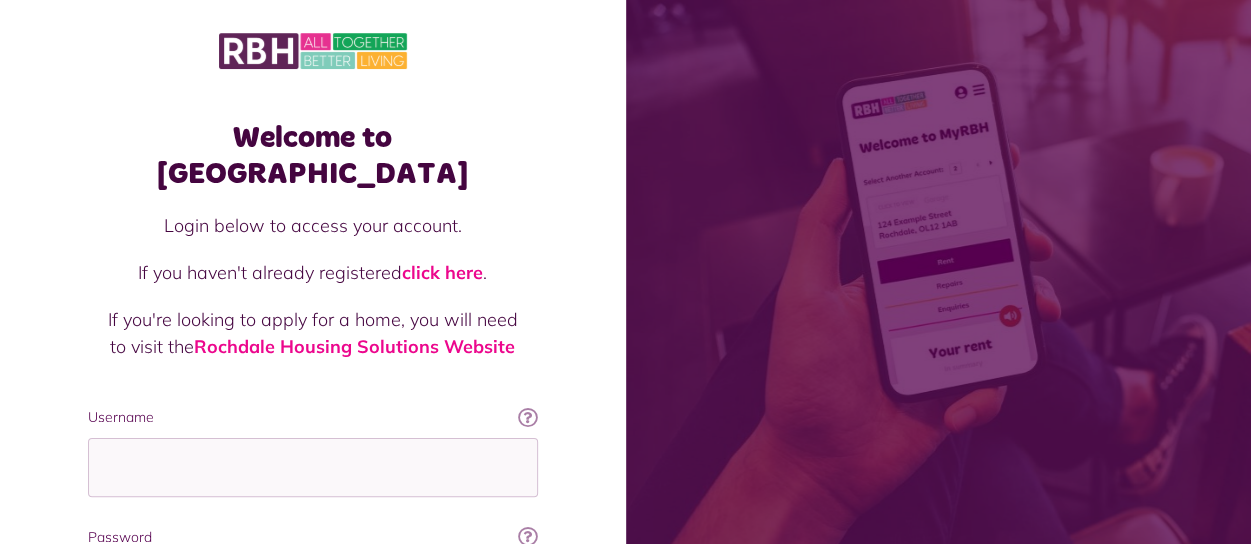 scroll, scrollTop: 200, scrollLeft: 0, axis: vertical 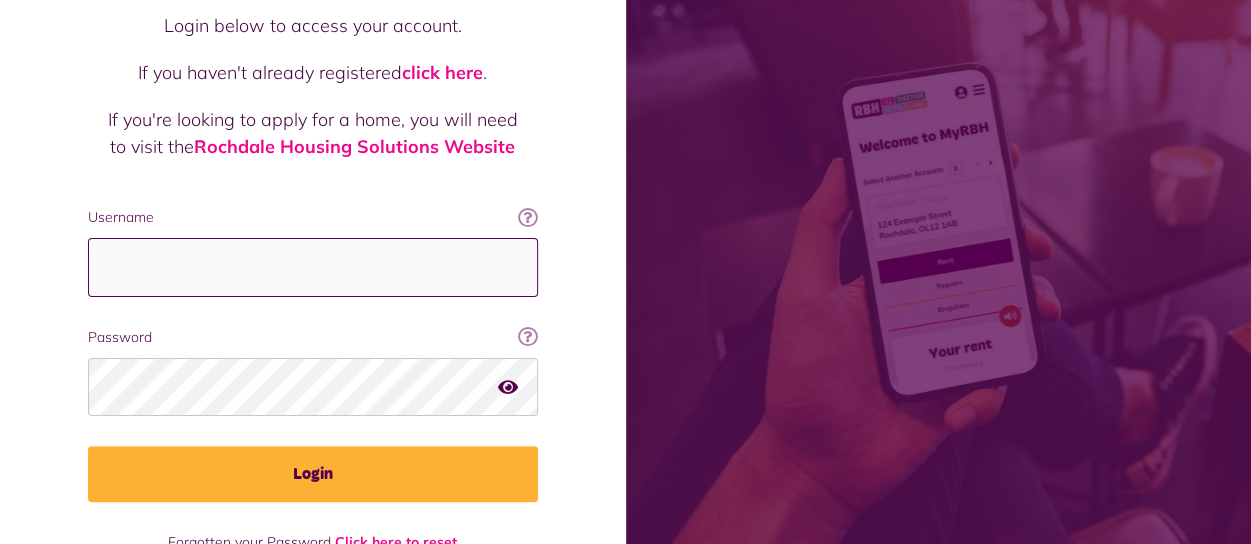type on "**********" 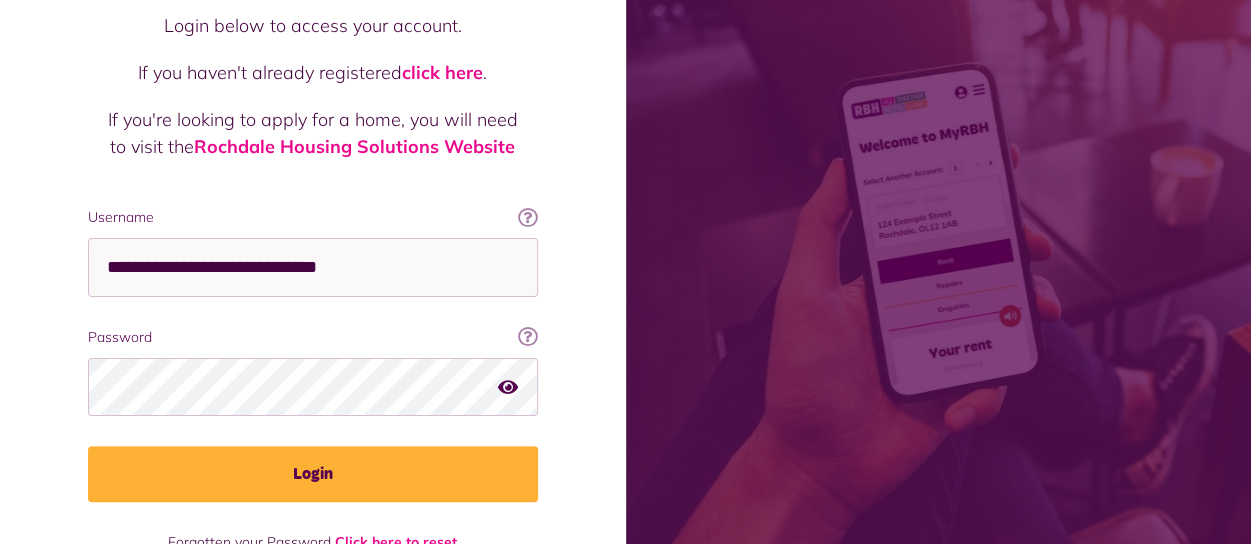 click at bounding box center (508, 386) 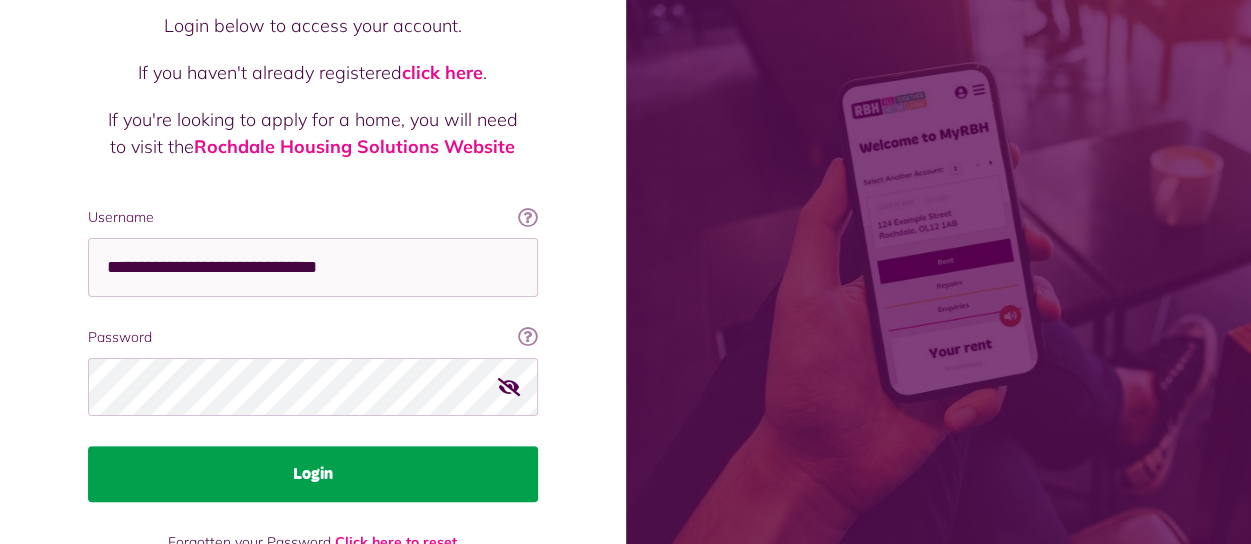 click on "Login" at bounding box center (313, 474) 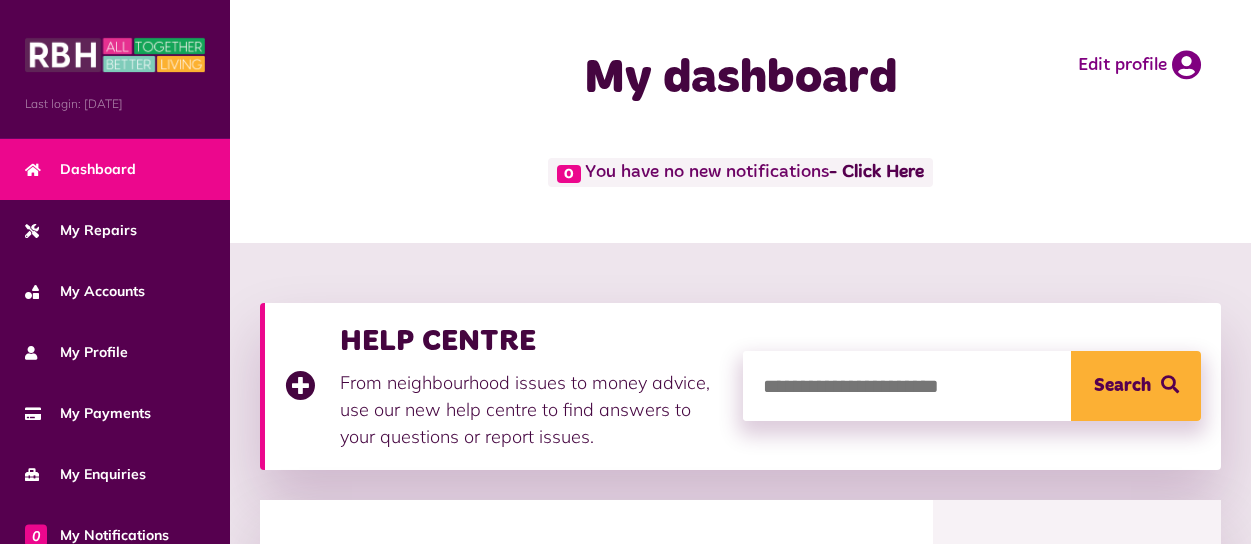 scroll, scrollTop: 0, scrollLeft: 0, axis: both 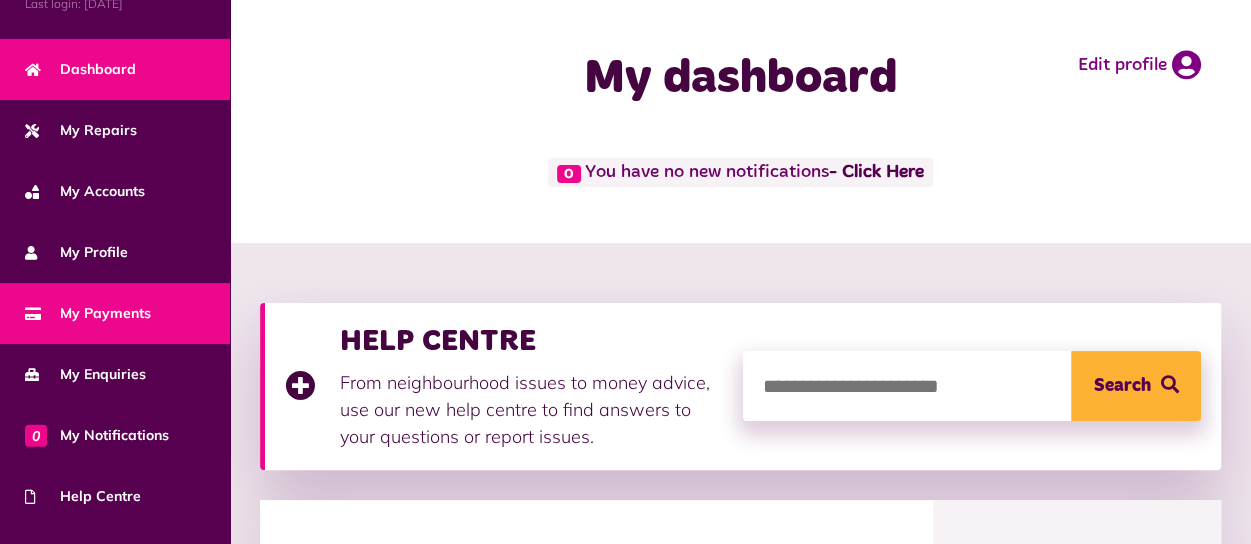 click on "My Payments" at bounding box center [115, 313] 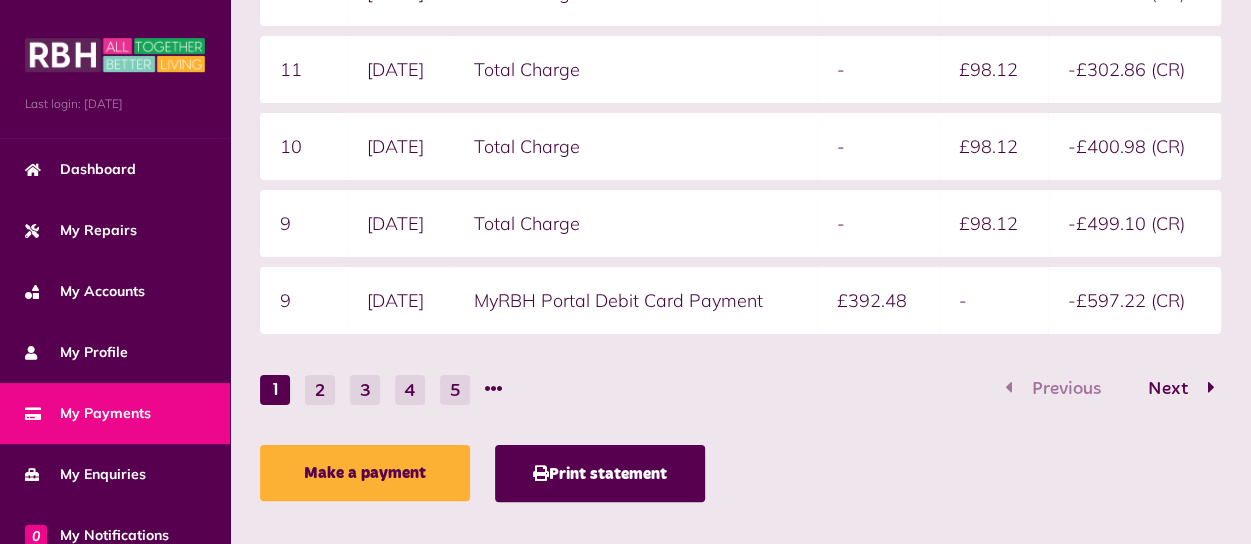 scroll, scrollTop: 623, scrollLeft: 0, axis: vertical 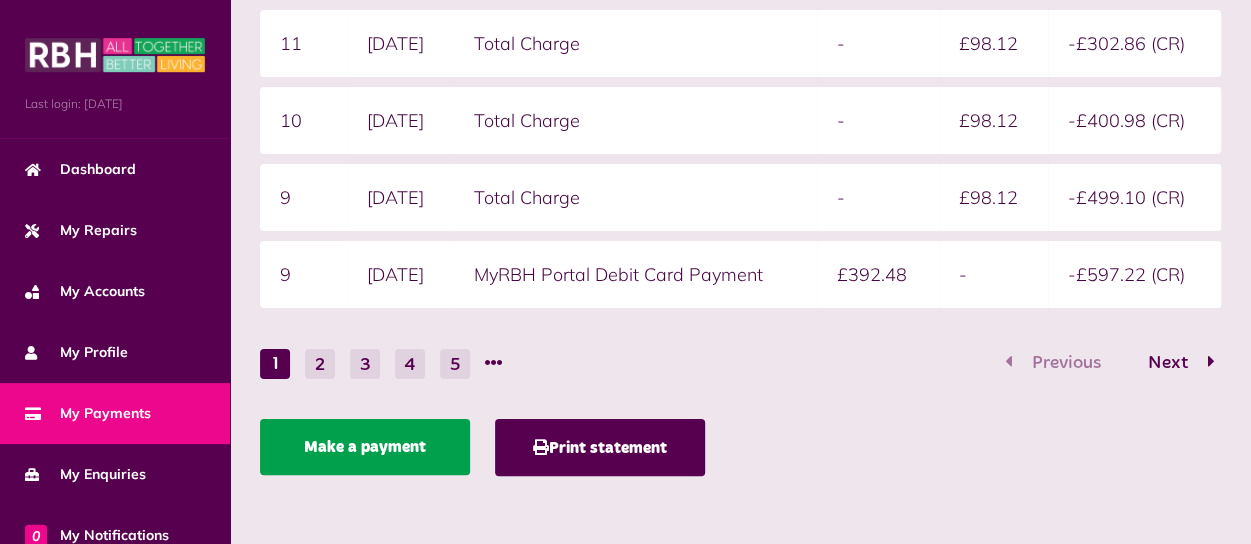click on "Make a payment" at bounding box center (365, 447) 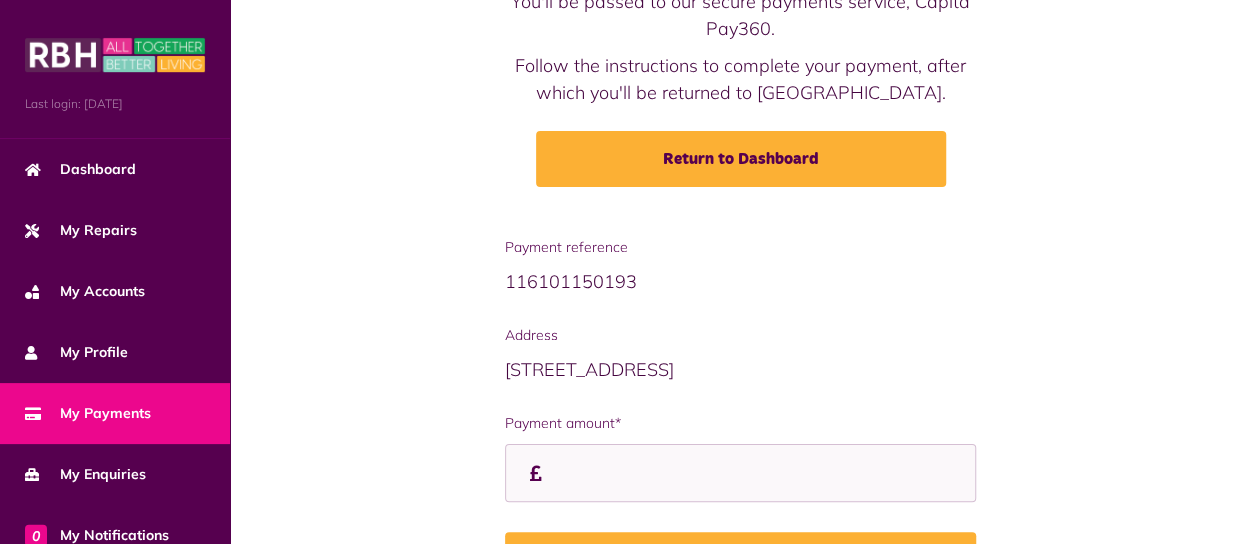 scroll, scrollTop: 200, scrollLeft: 0, axis: vertical 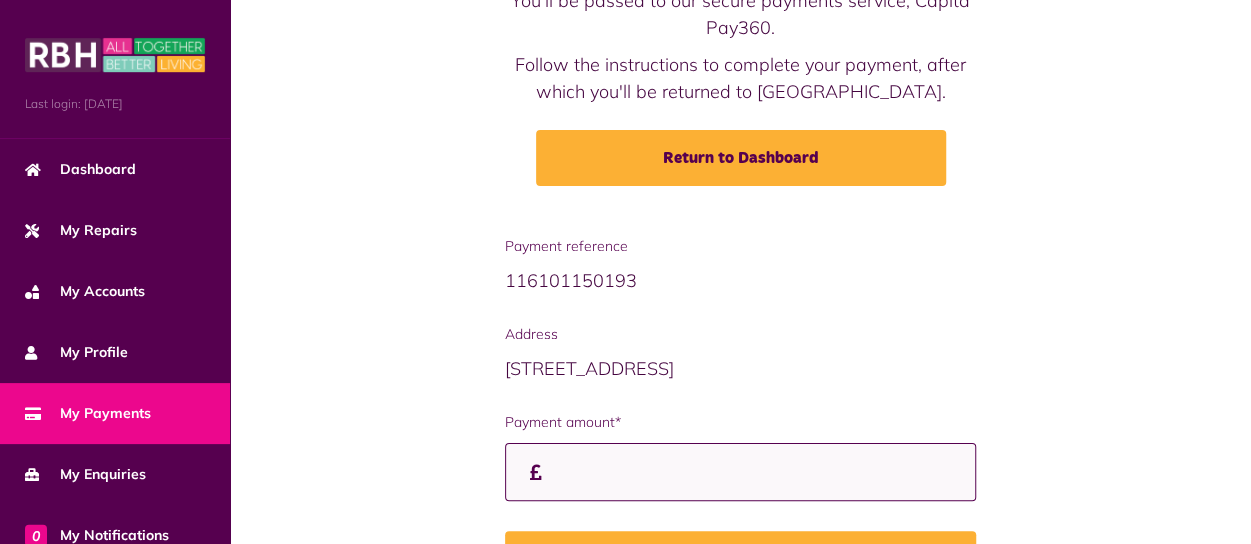 click on "Payment amount*" at bounding box center [740, 472] 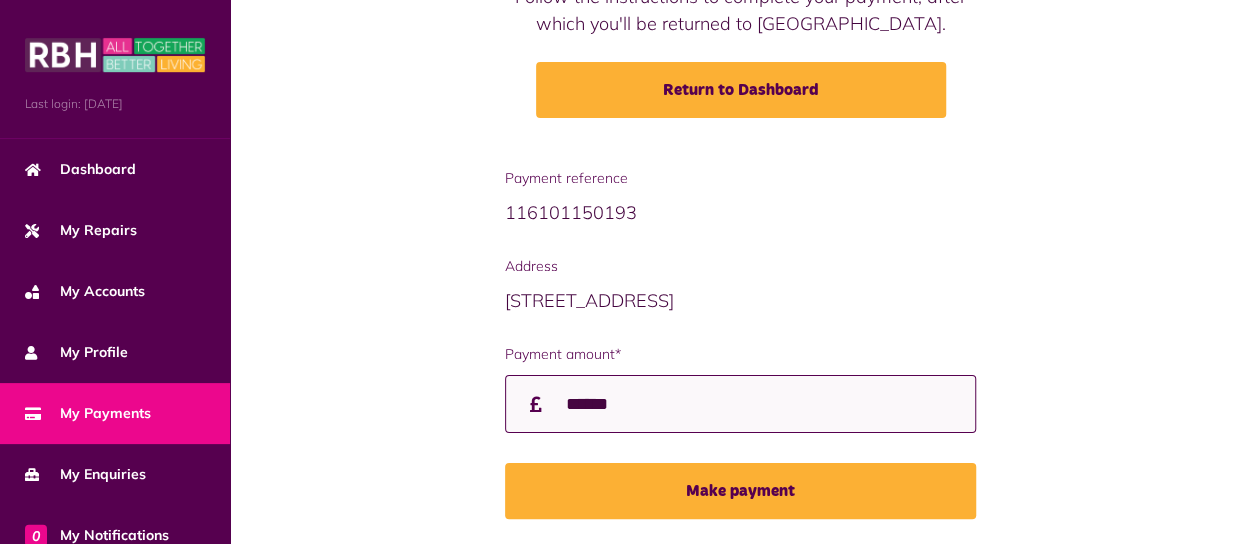 scroll, scrollTop: 300, scrollLeft: 0, axis: vertical 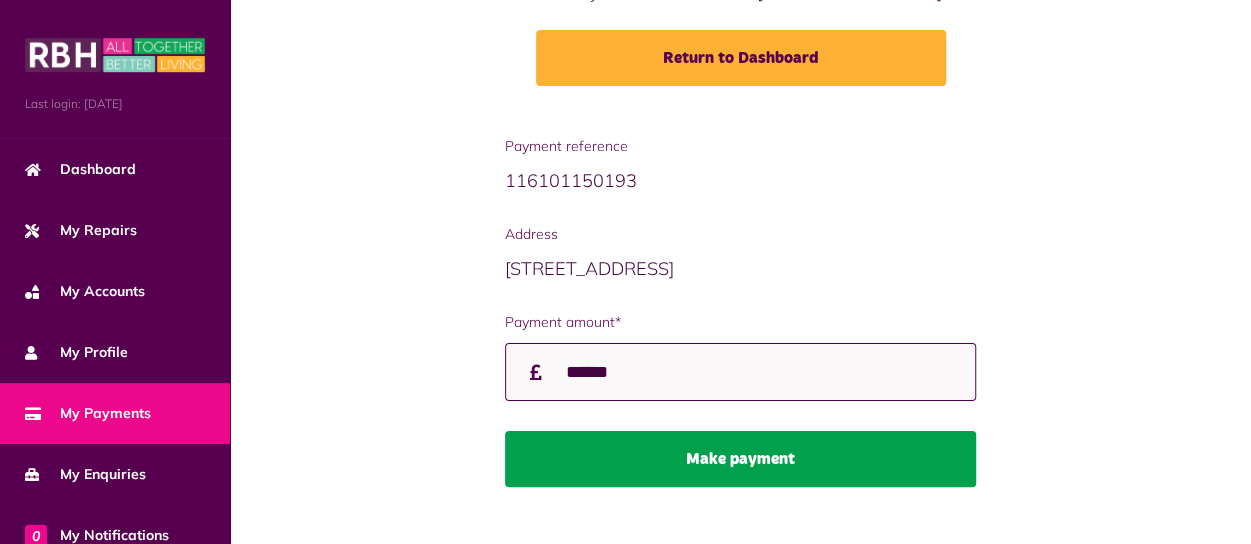 type on "******" 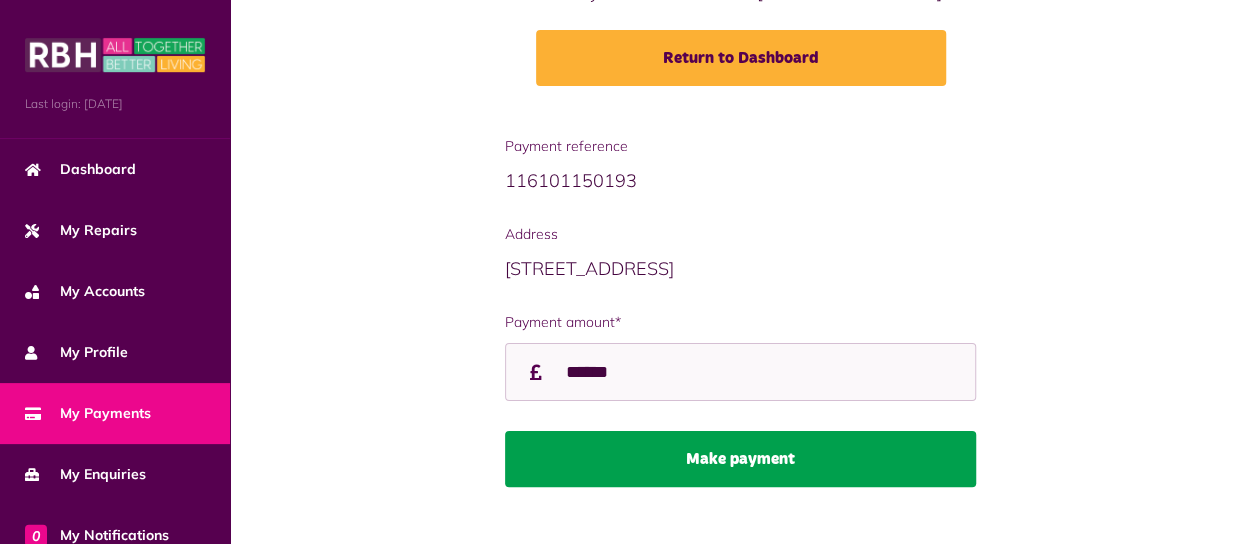 click on "Make payment" at bounding box center [740, 459] 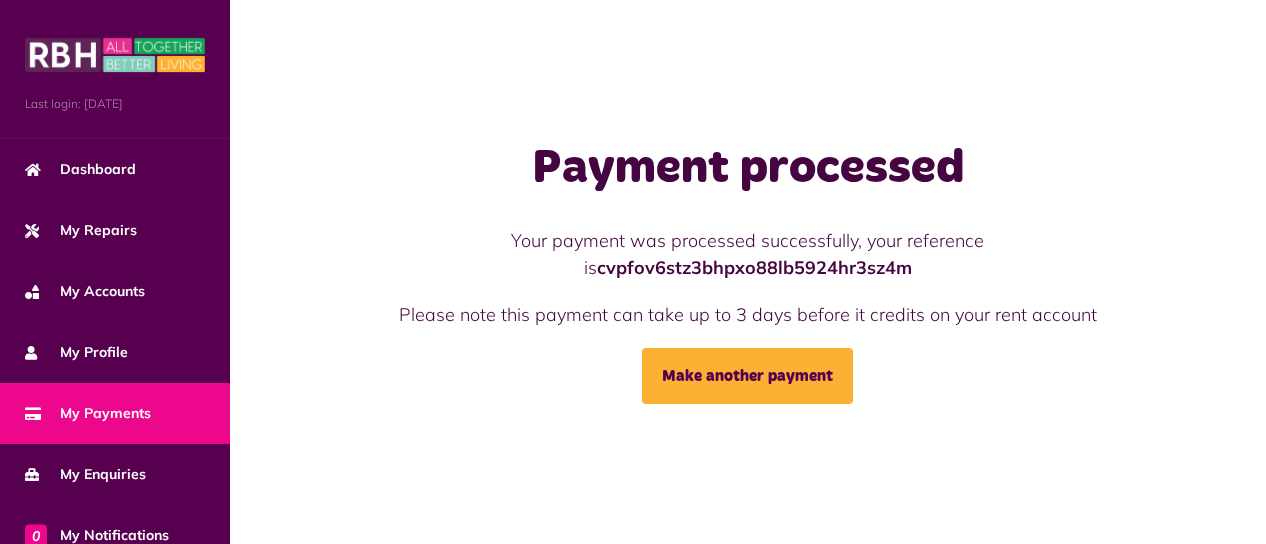 scroll, scrollTop: 0, scrollLeft: 0, axis: both 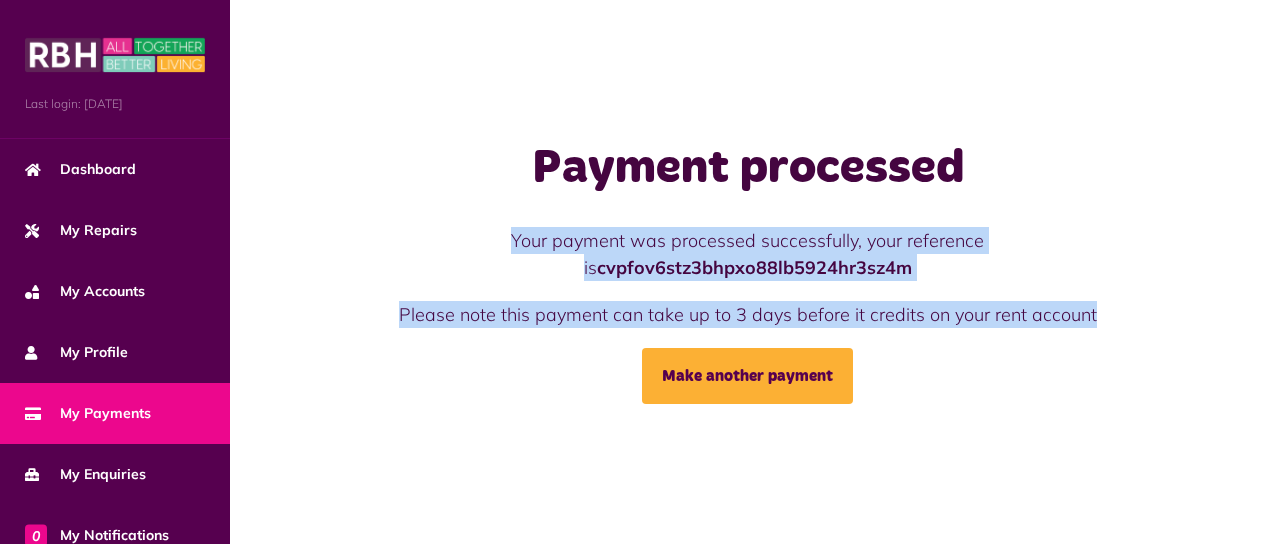 drag, startPoint x: 500, startPoint y: 232, endPoint x: 1105, endPoint y: 308, distance: 609.7549 